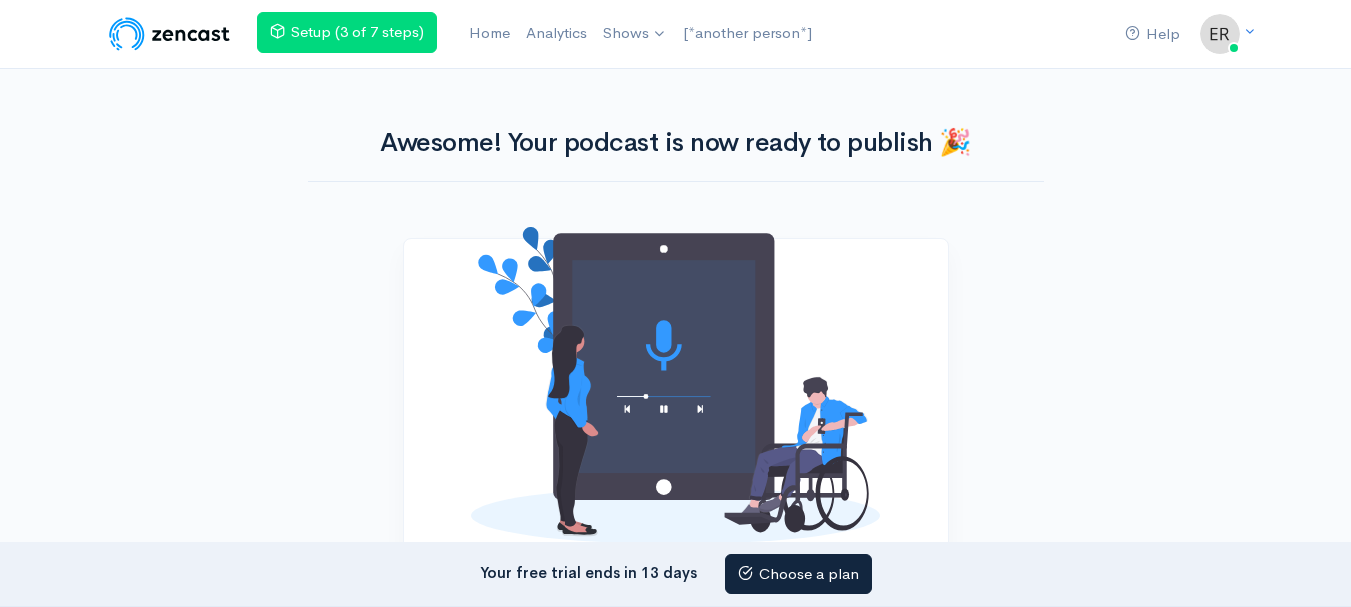 scroll, scrollTop: 0, scrollLeft: 0, axis: both 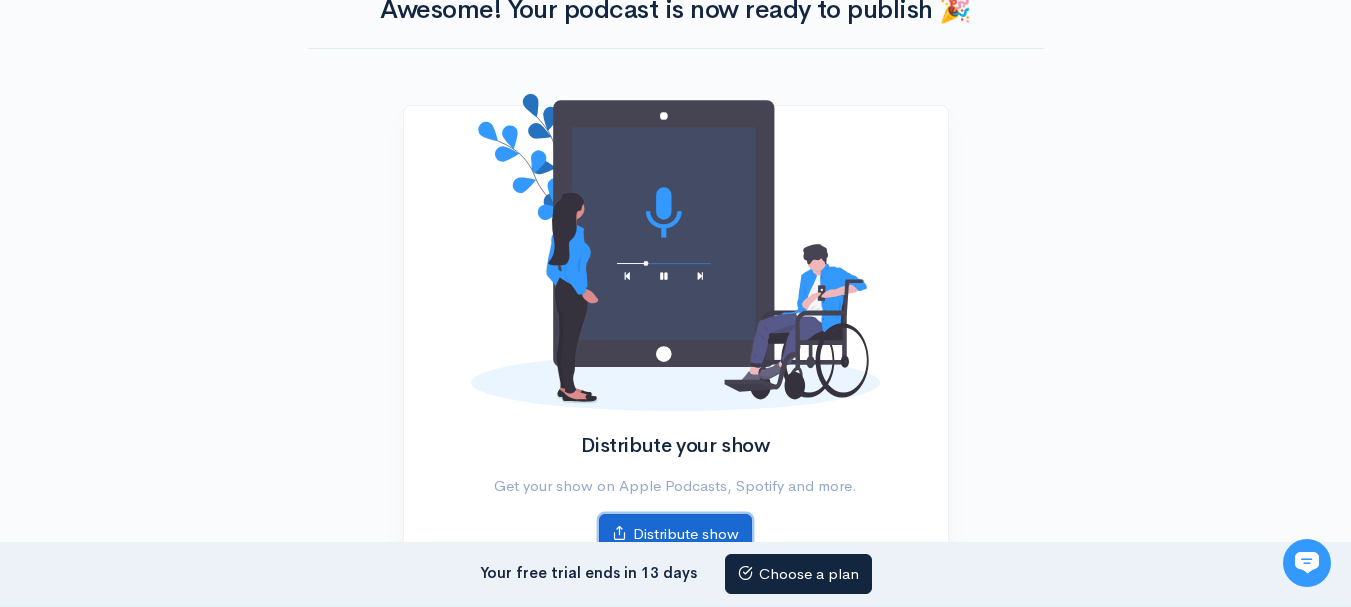 click on "Distribute show" at bounding box center [675, 534] 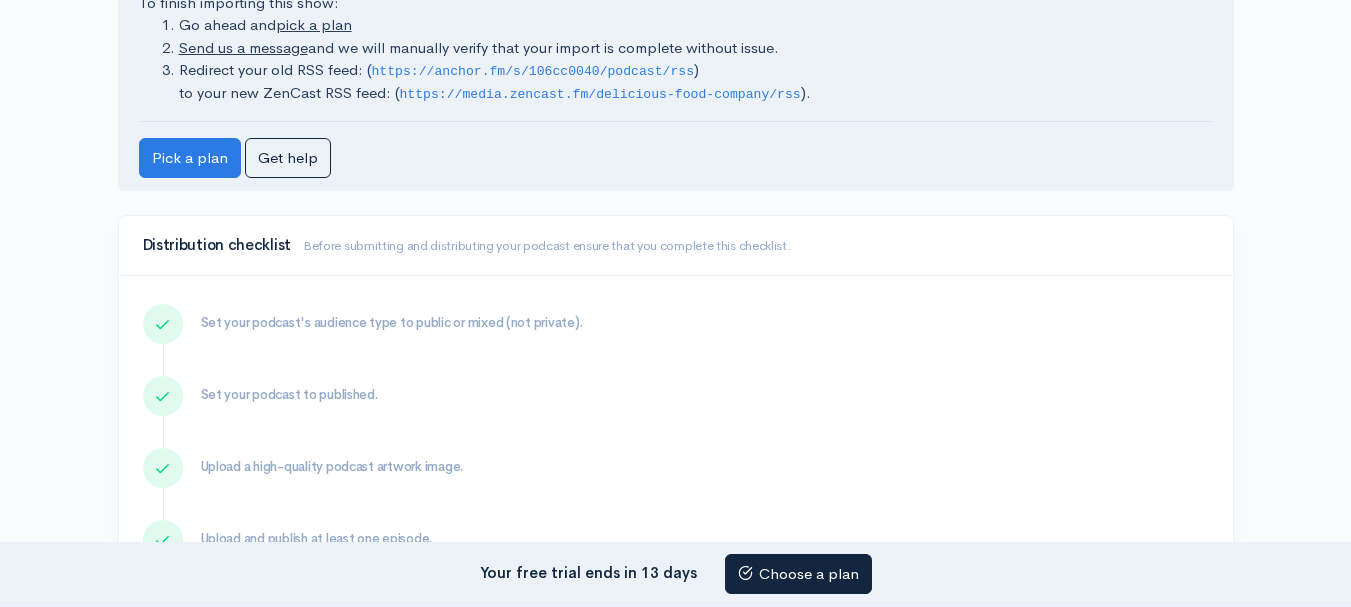 scroll, scrollTop: 133, scrollLeft: 0, axis: vertical 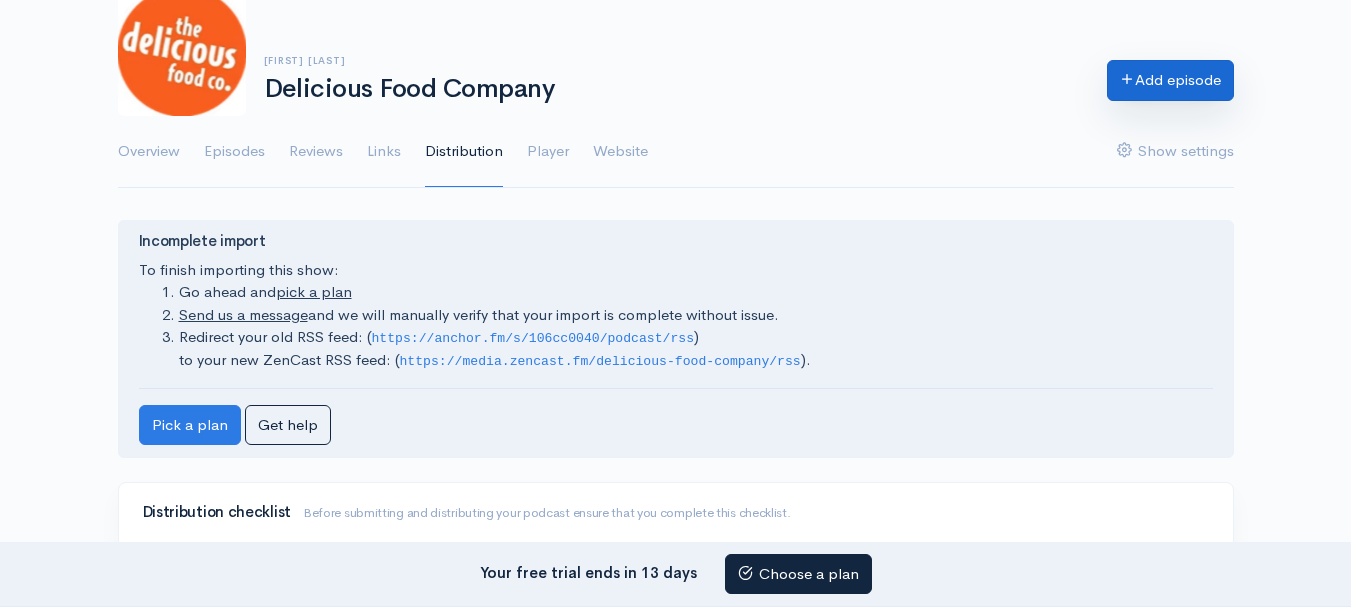 click on "Add episode" at bounding box center [1170, 83] 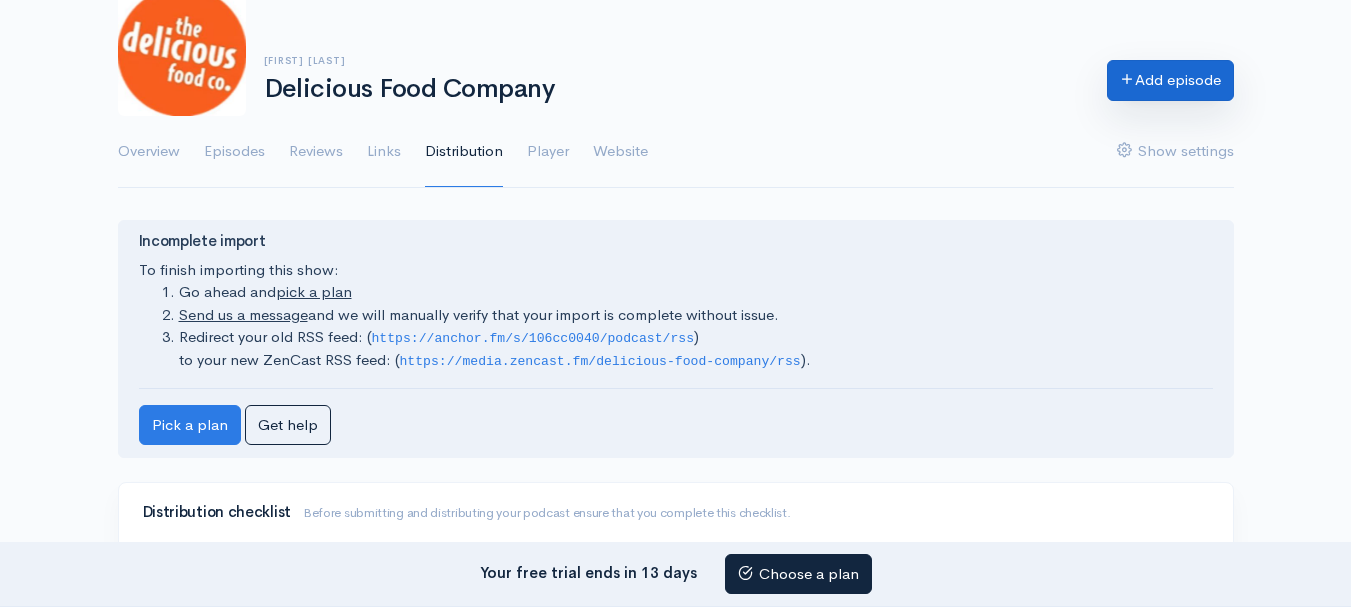 click on "Add episode" at bounding box center [1170, 80] 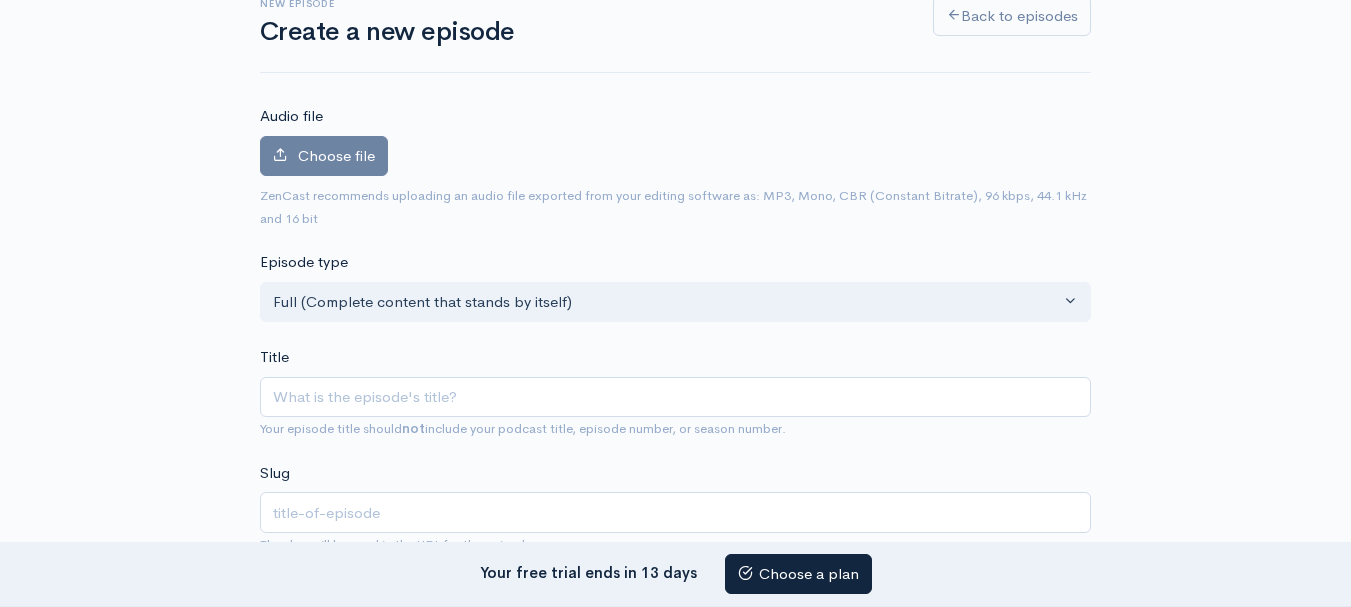 scroll, scrollTop: 0, scrollLeft: 0, axis: both 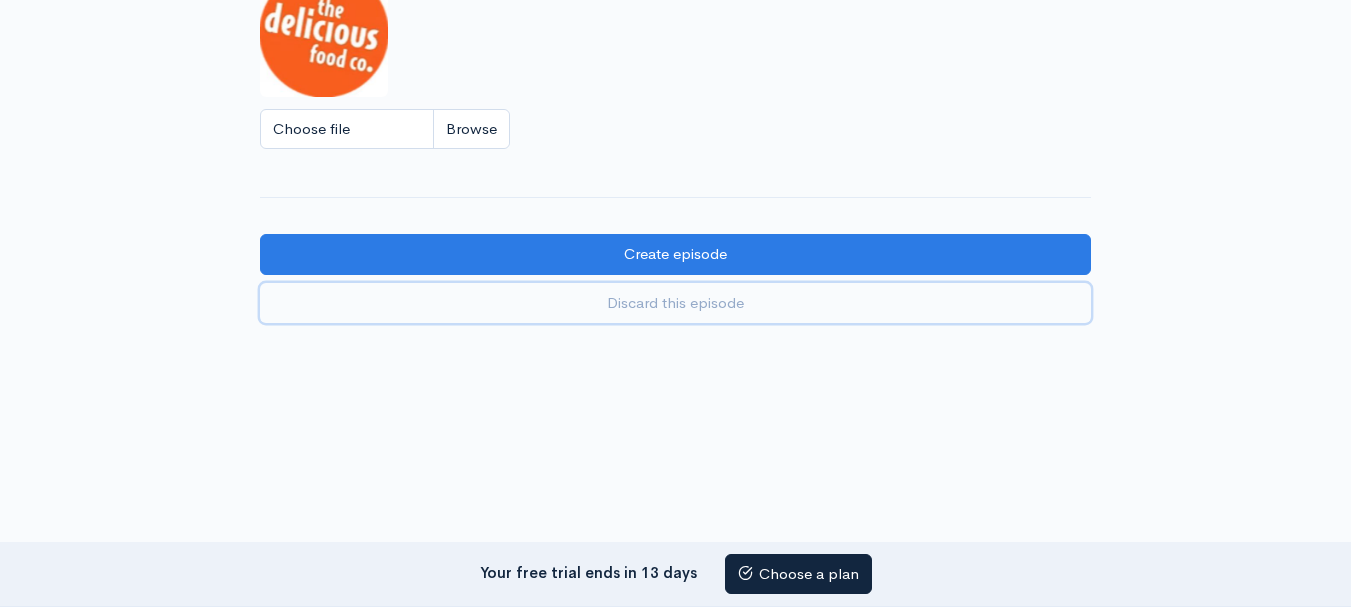 click on "Discard this episode" at bounding box center [675, 303] 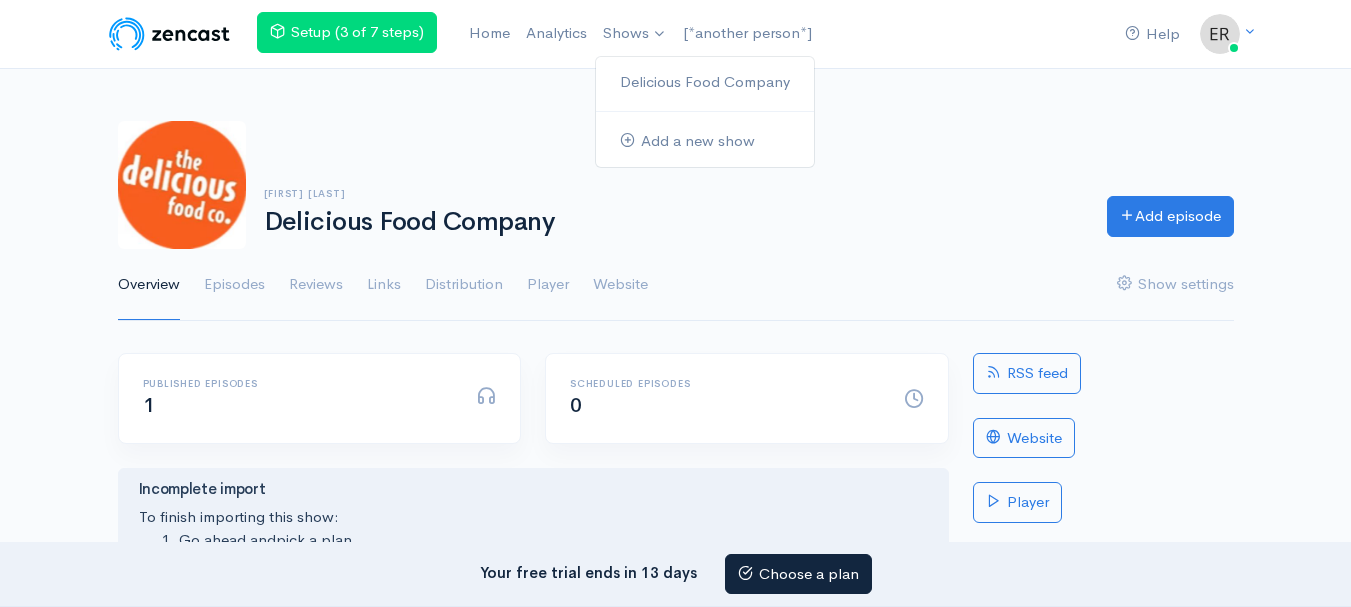 click on "Delicious Food Company
Add a new show" at bounding box center [705, 112] 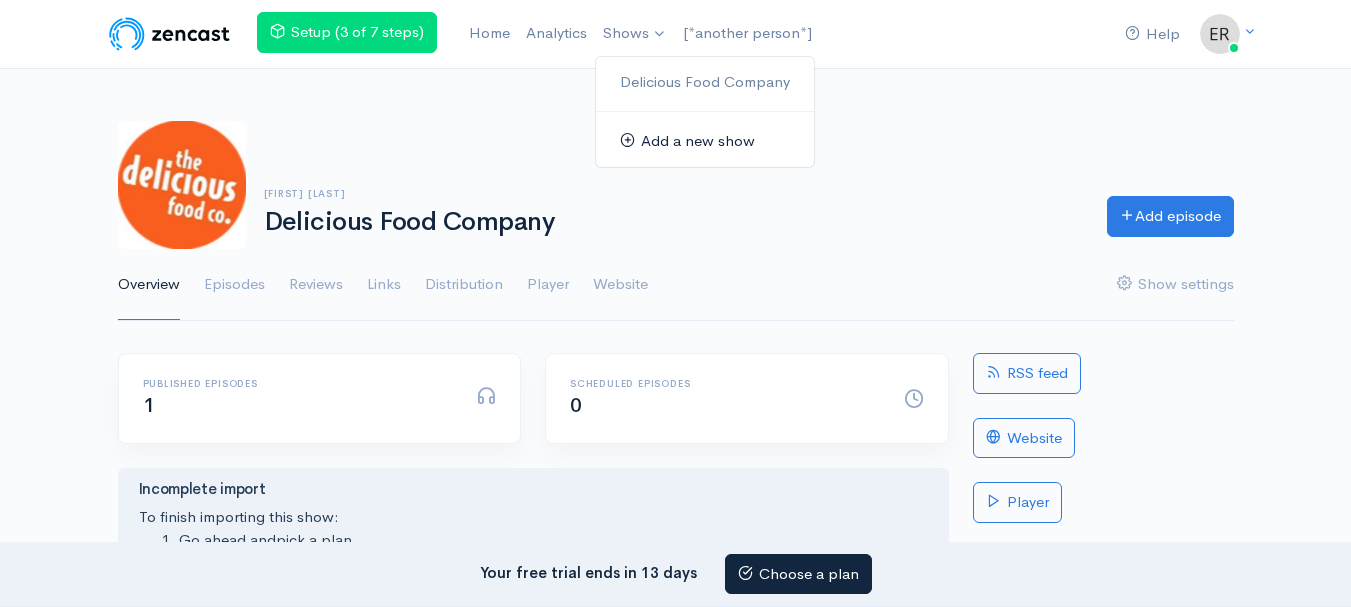 click on "Add a new show" at bounding box center [705, 141] 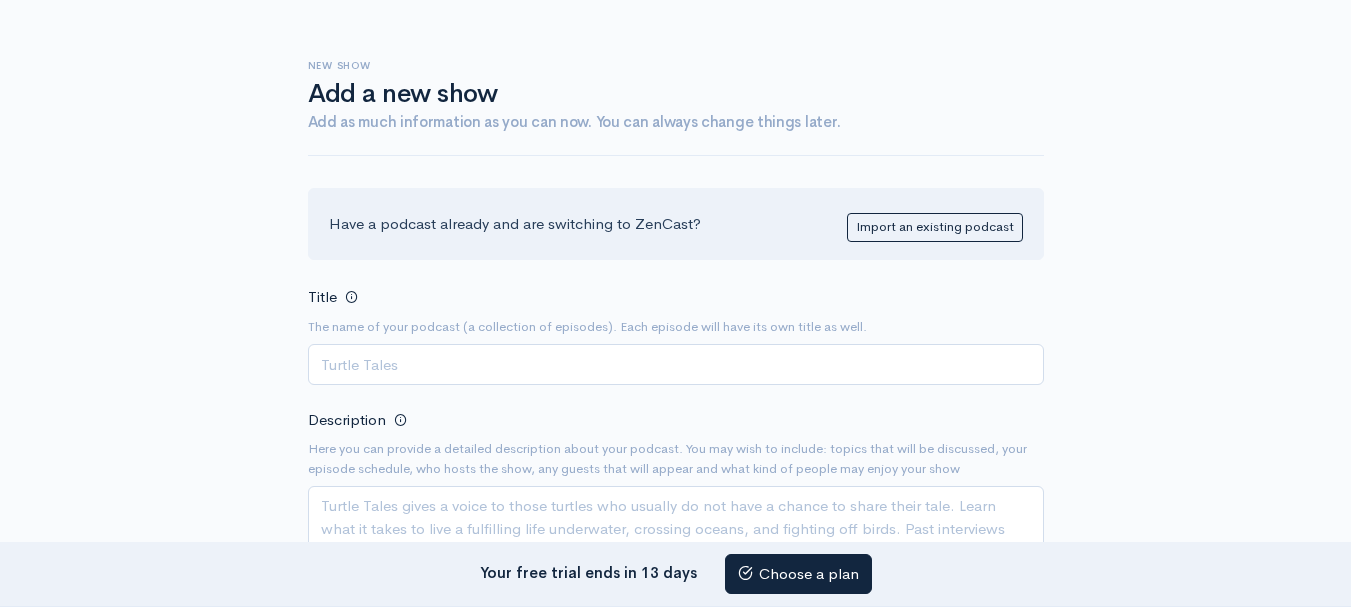 scroll, scrollTop: 133, scrollLeft: 0, axis: vertical 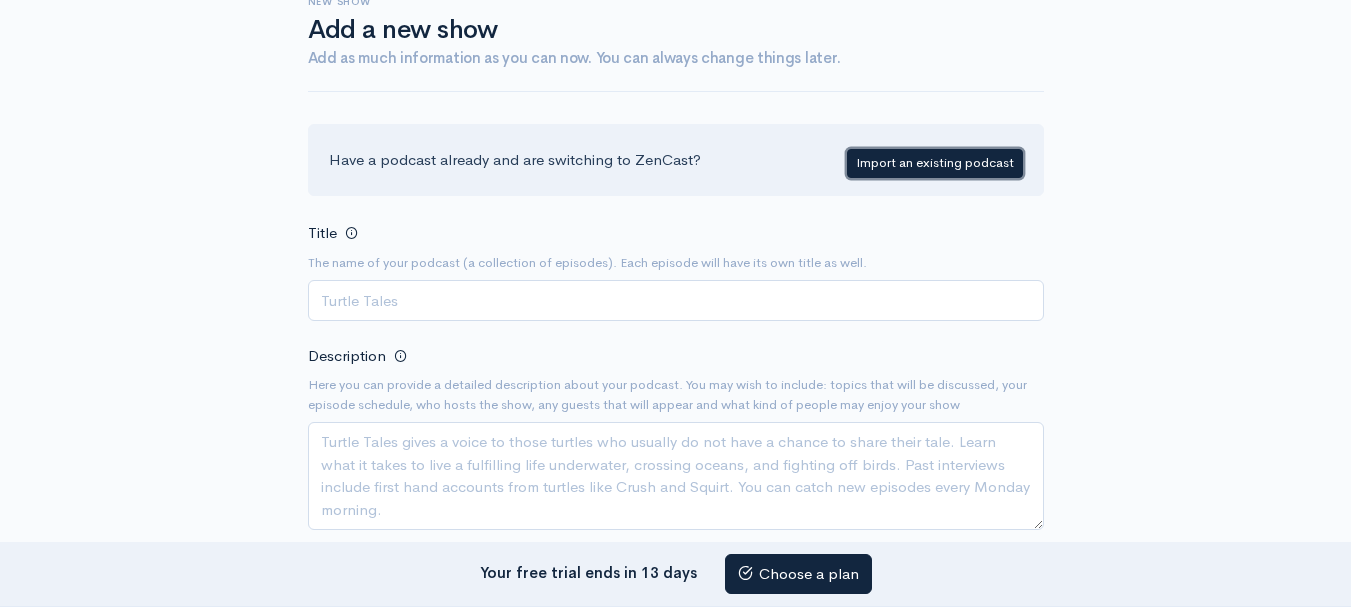 click on "Import an existing podcast" at bounding box center [935, 163] 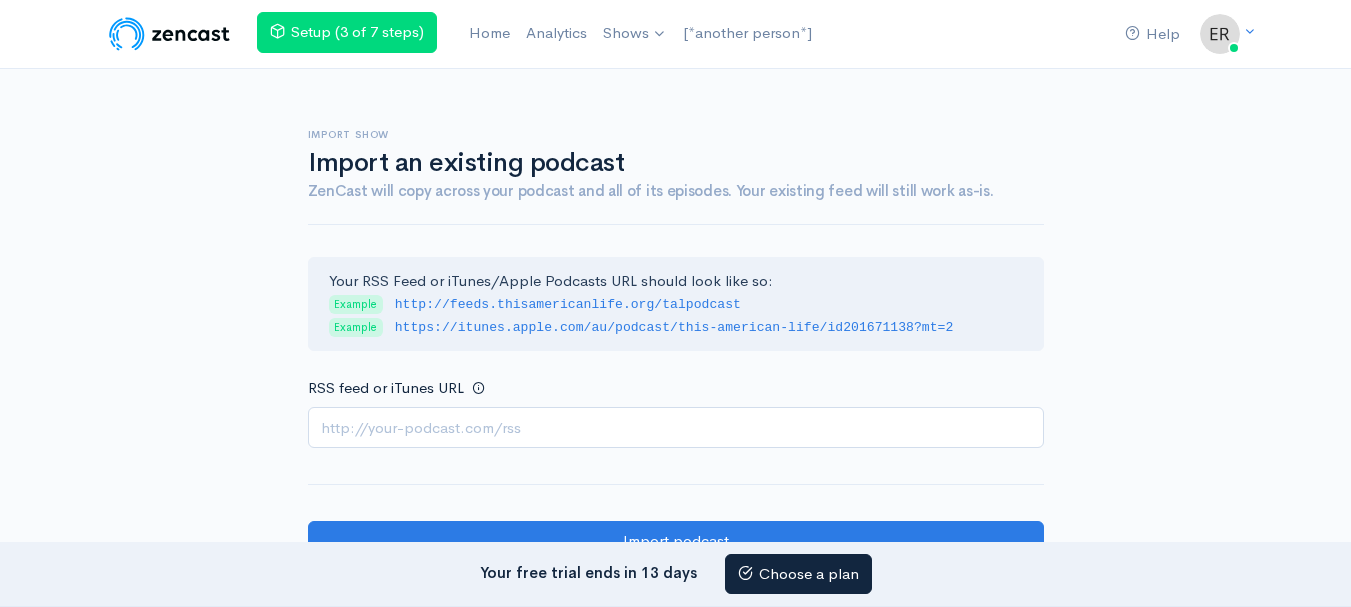scroll, scrollTop: 0, scrollLeft: 0, axis: both 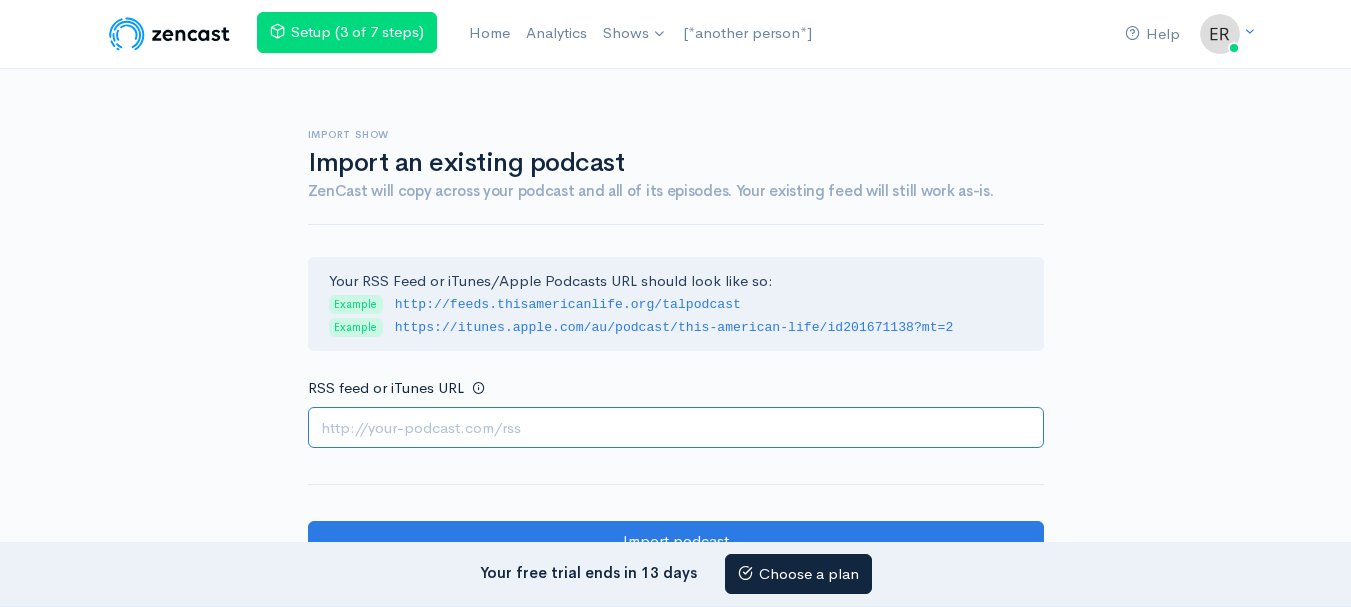 click on "RSS feed or iTunes URL" at bounding box center [676, 427] 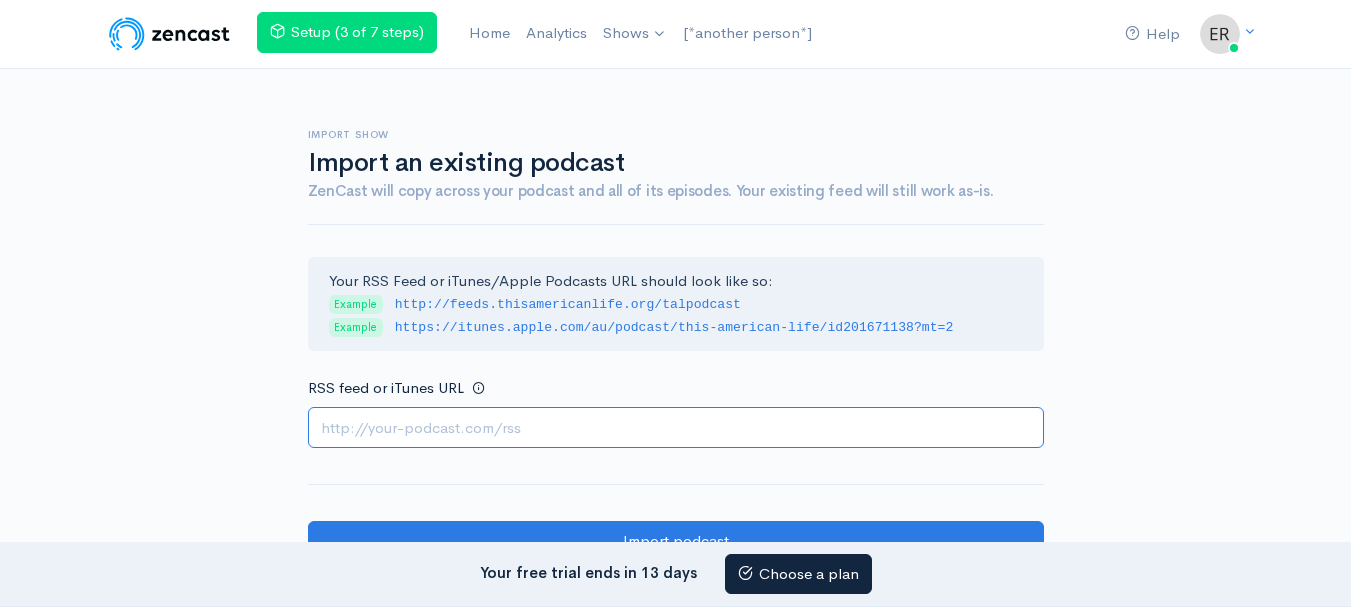paste on "https://anchor.fm/s/106d504d8/podcast/rss" 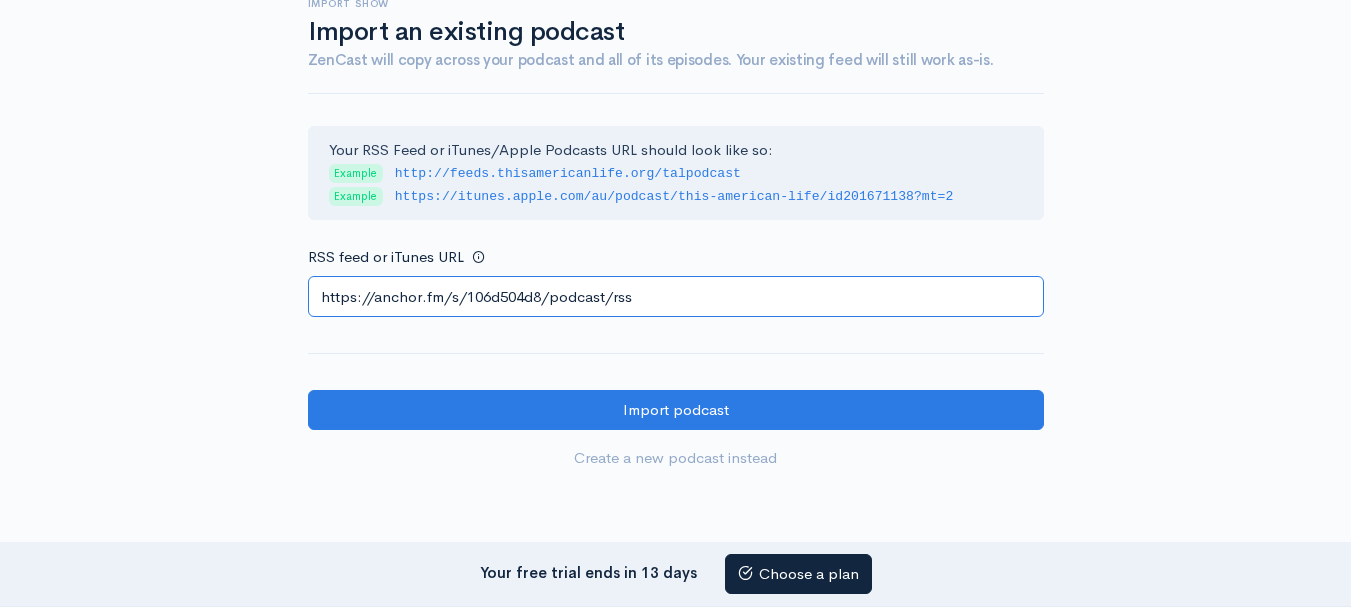 scroll, scrollTop: 134, scrollLeft: 0, axis: vertical 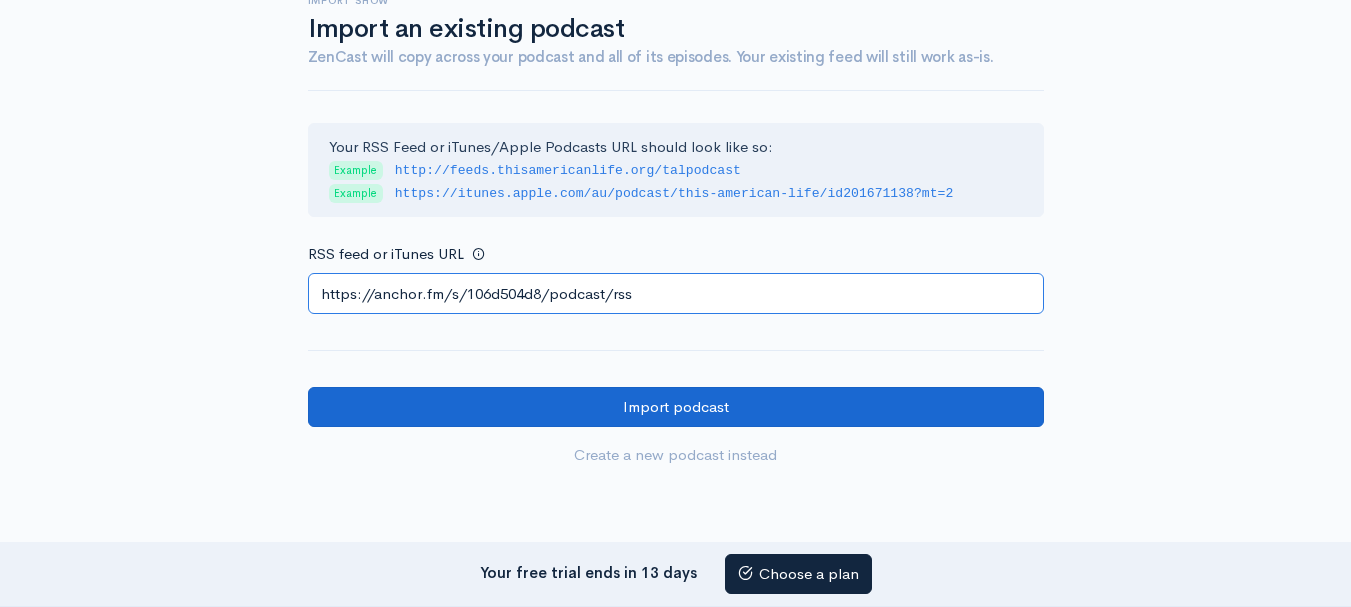 type on "https://anchor.fm/s/106d504d8/podcast/rss" 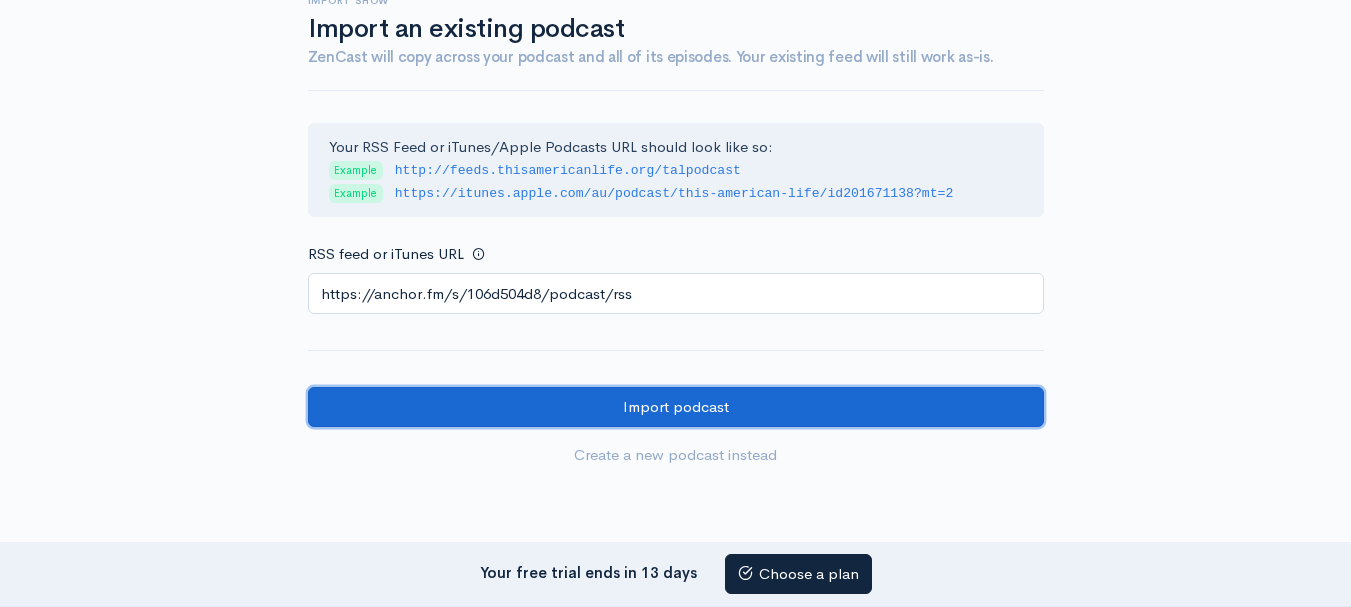 click on "Import podcast" at bounding box center [676, 407] 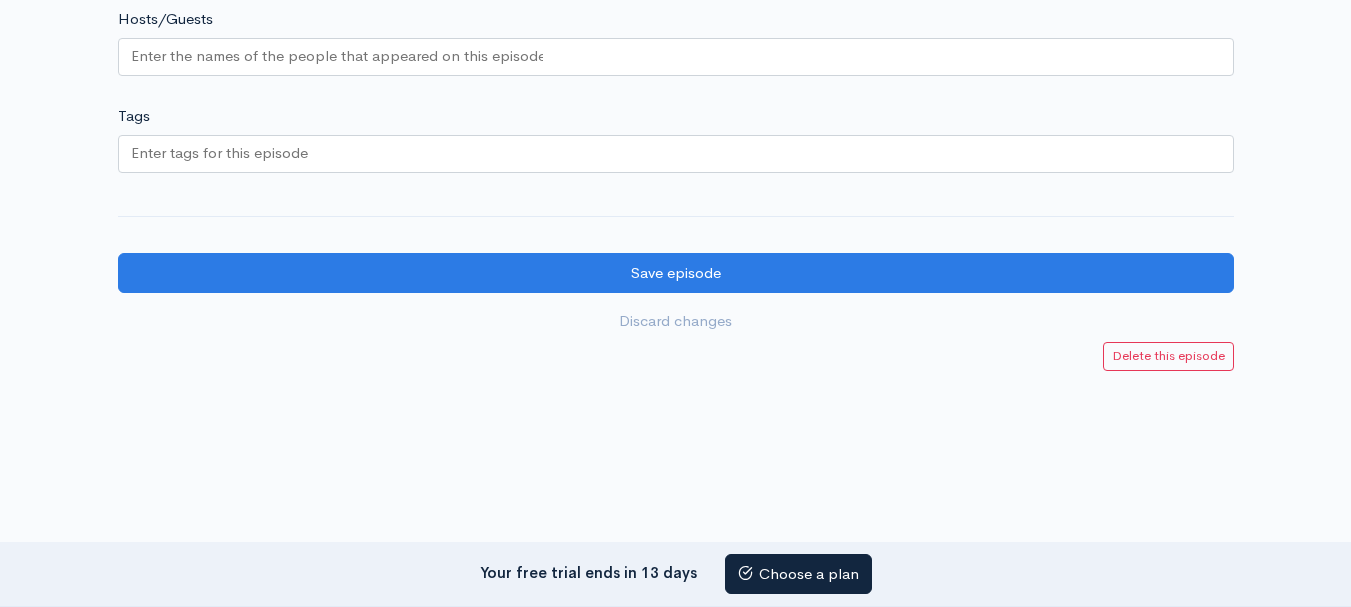 scroll, scrollTop: 1853, scrollLeft: 0, axis: vertical 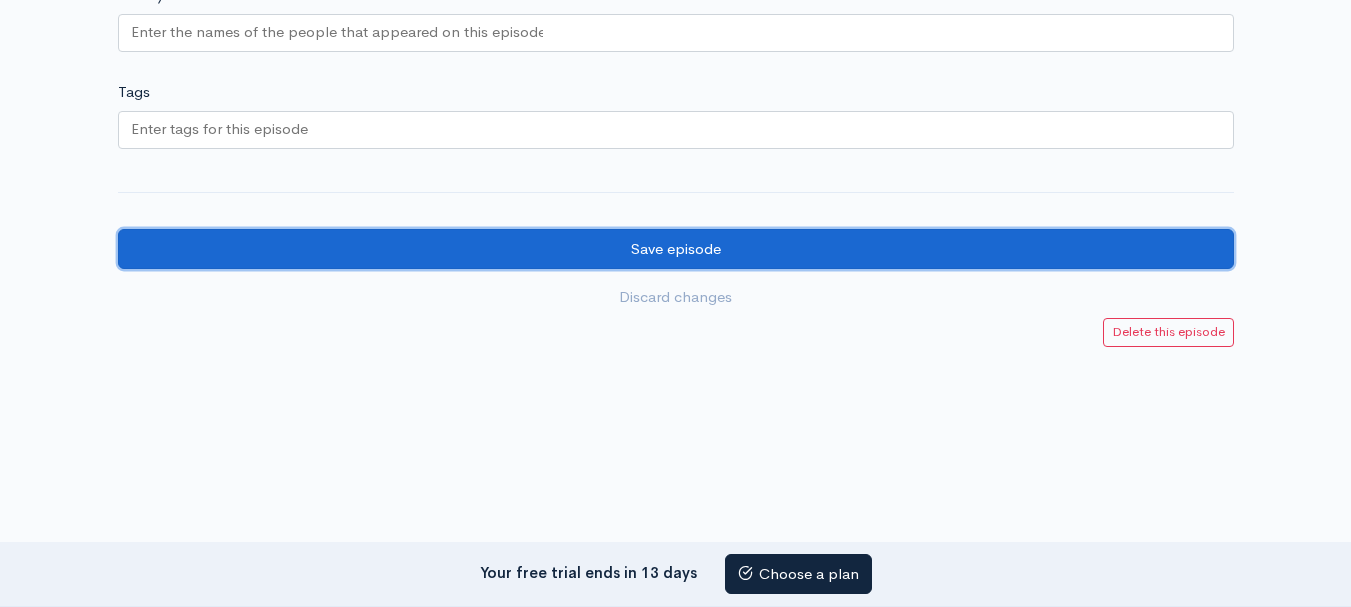 click on "Save episode" at bounding box center [676, 249] 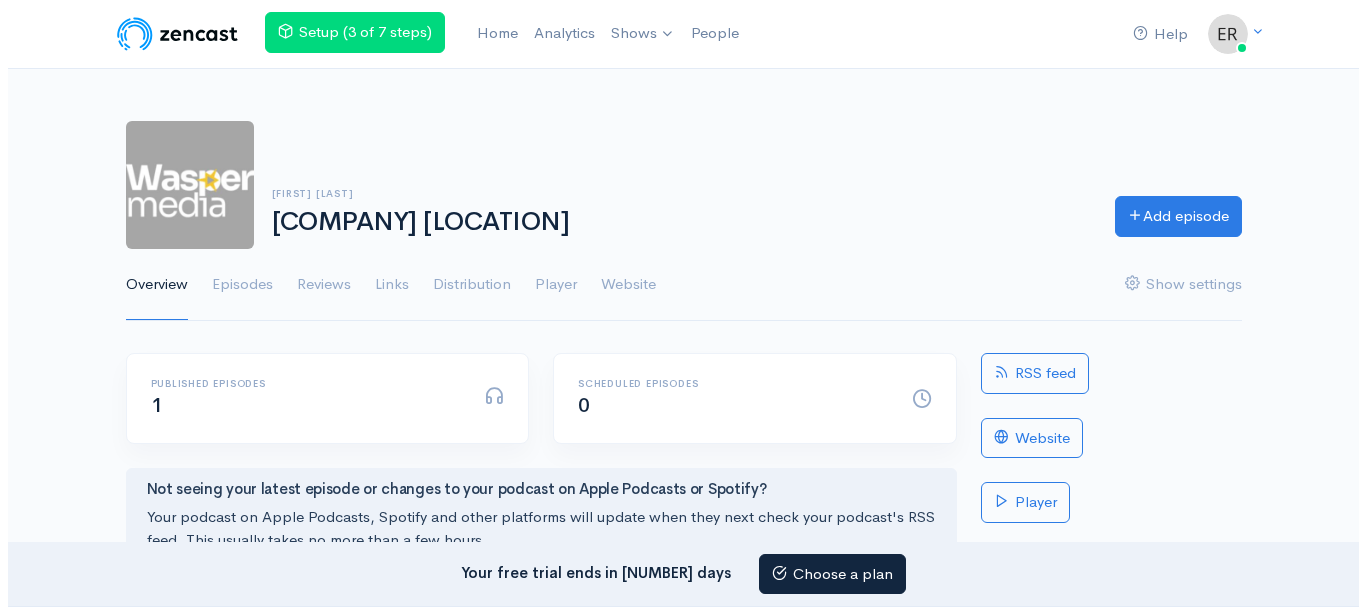 scroll, scrollTop: 0, scrollLeft: 0, axis: both 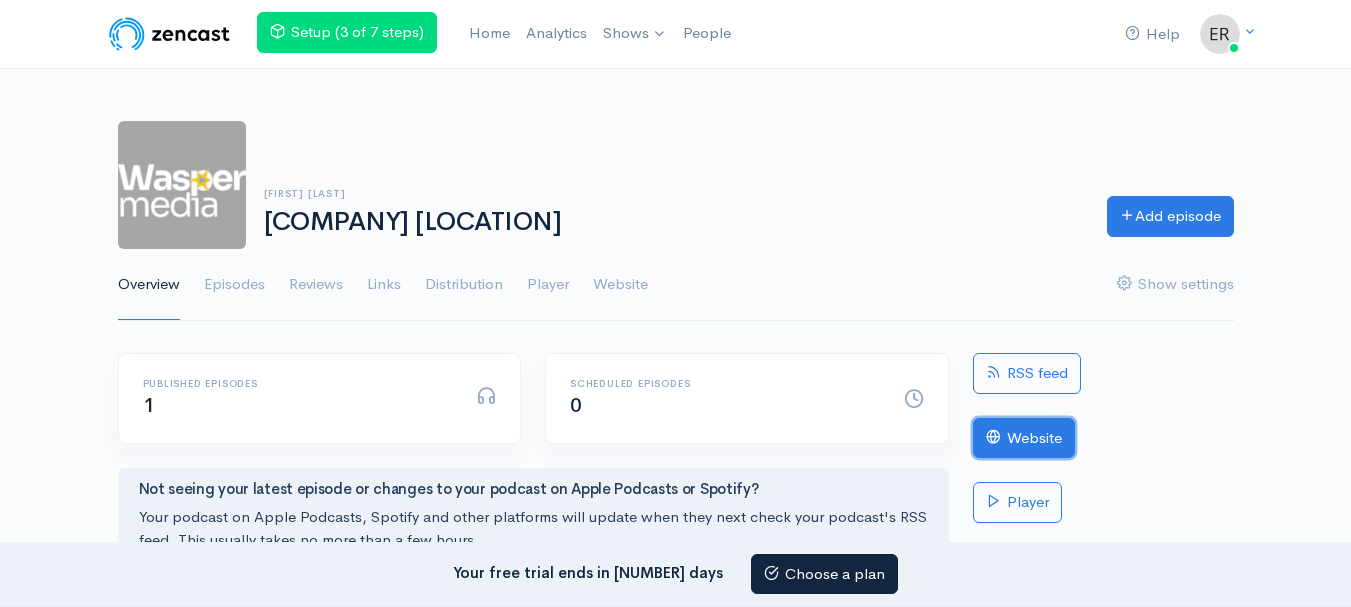 click on "Website" at bounding box center (1024, 438) 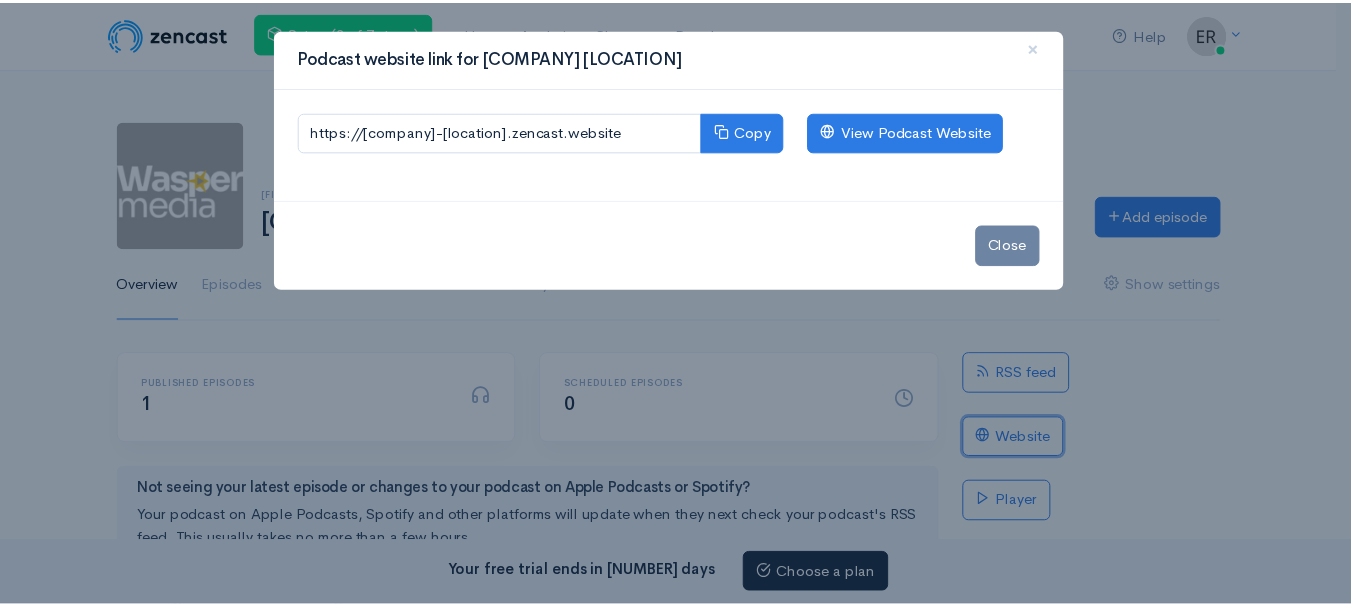 scroll, scrollTop: 0, scrollLeft: 0, axis: both 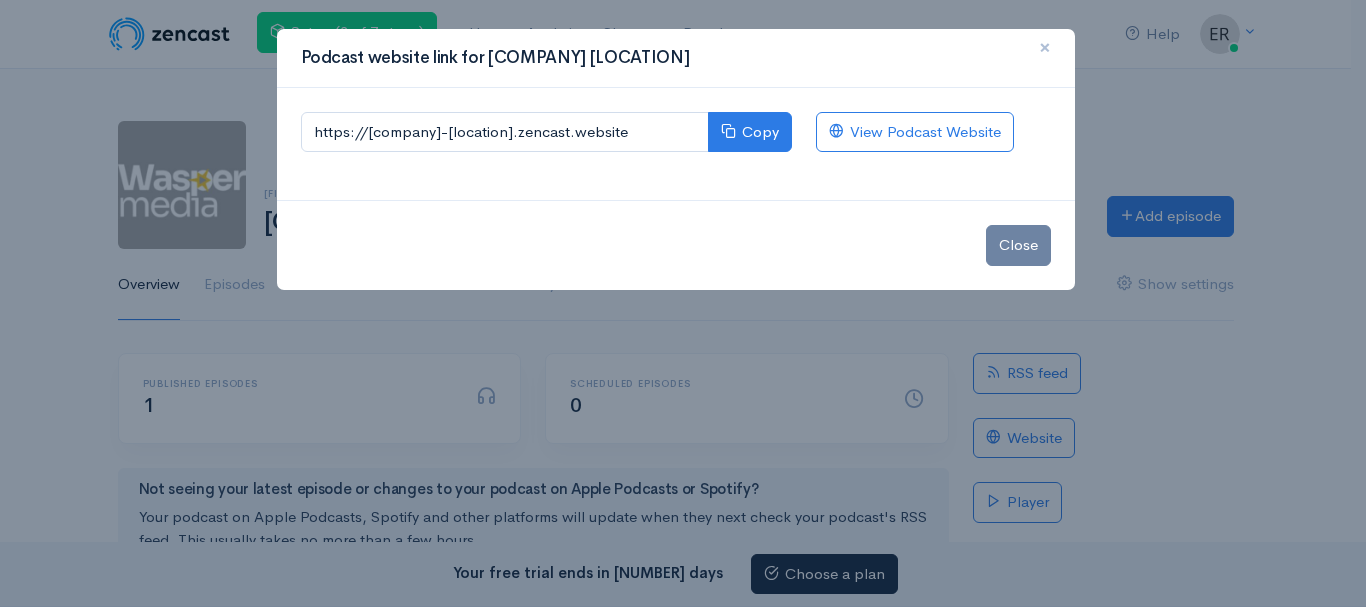 click on "×" at bounding box center [1045, 47] 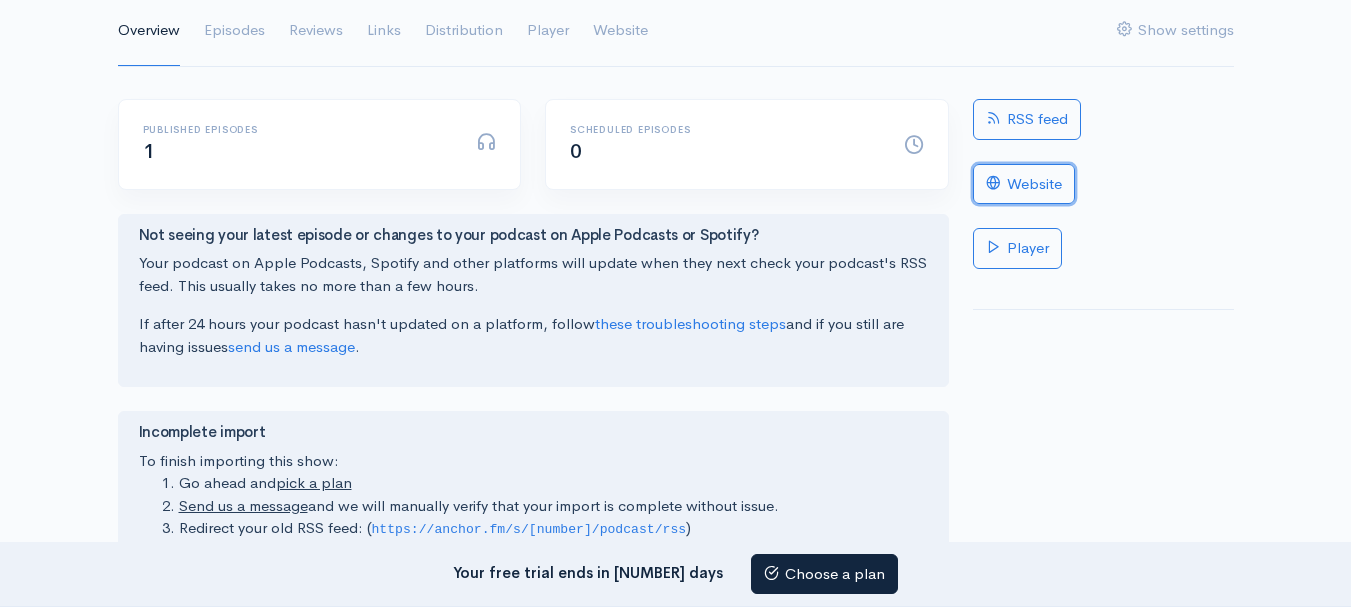 scroll, scrollTop: 114, scrollLeft: 0, axis: vertical 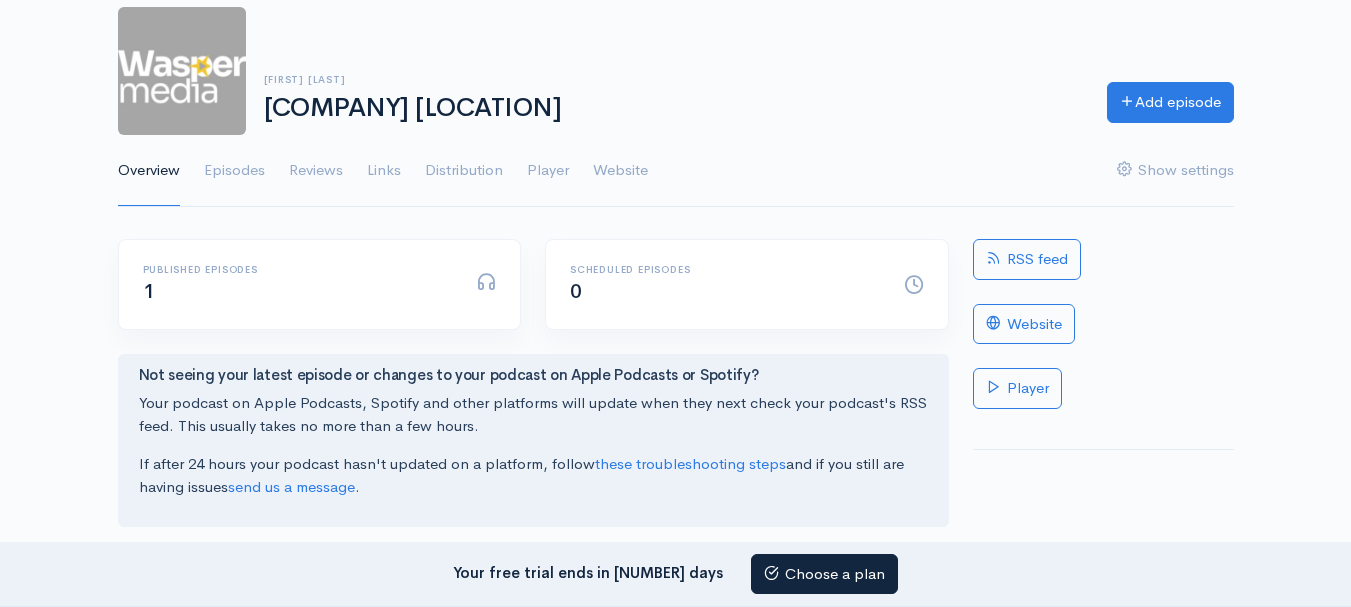 click on "Published episodes" at bounding box center (298, 269) 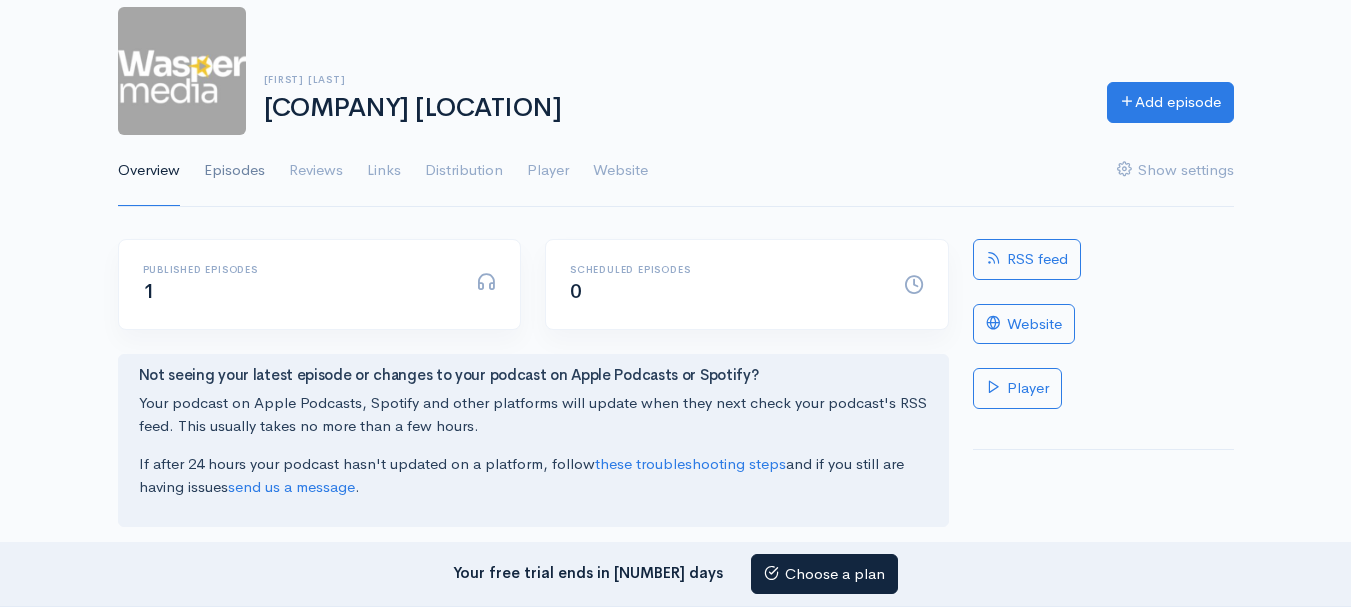 click on "Episodes" at bounding box center [234, 171] 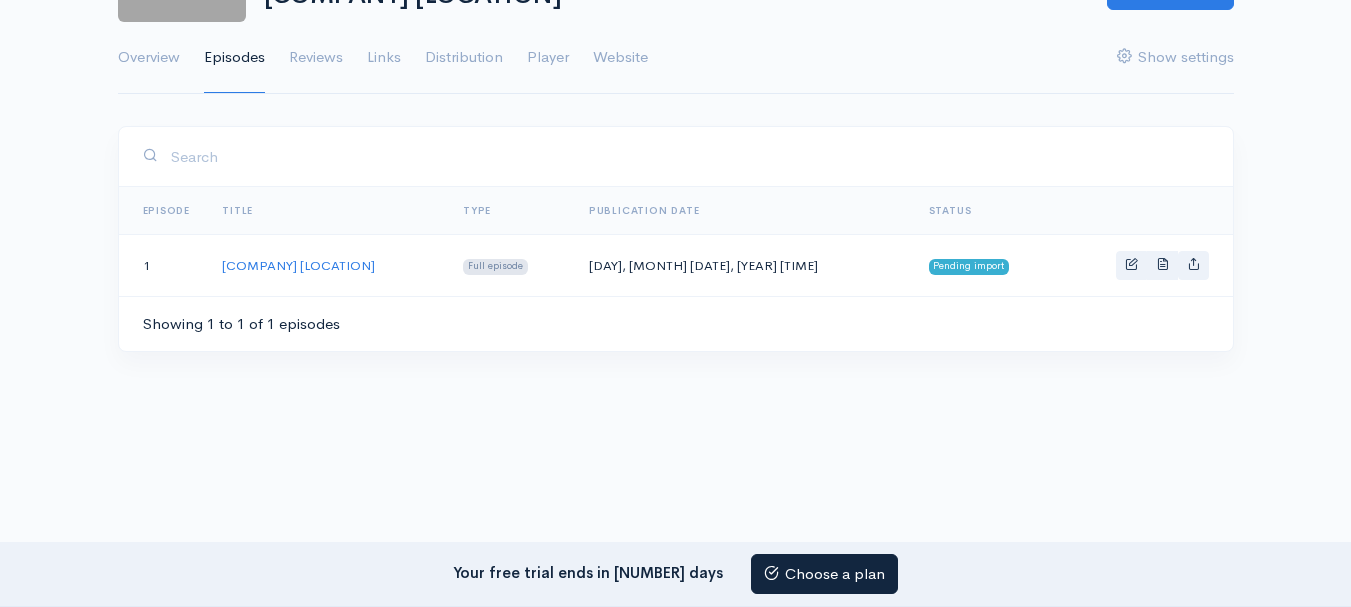 scroll, scrollTop: 256, scrollLeft: 0, axis: vertical 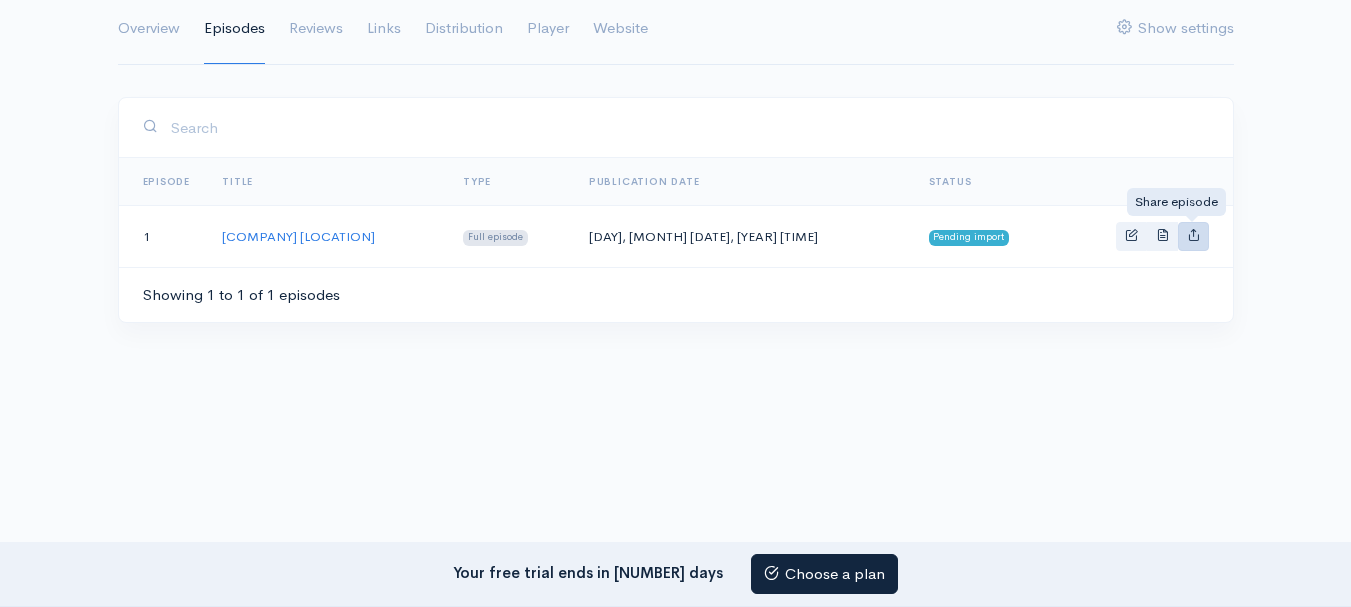 click at bounding box center (1193, 234) 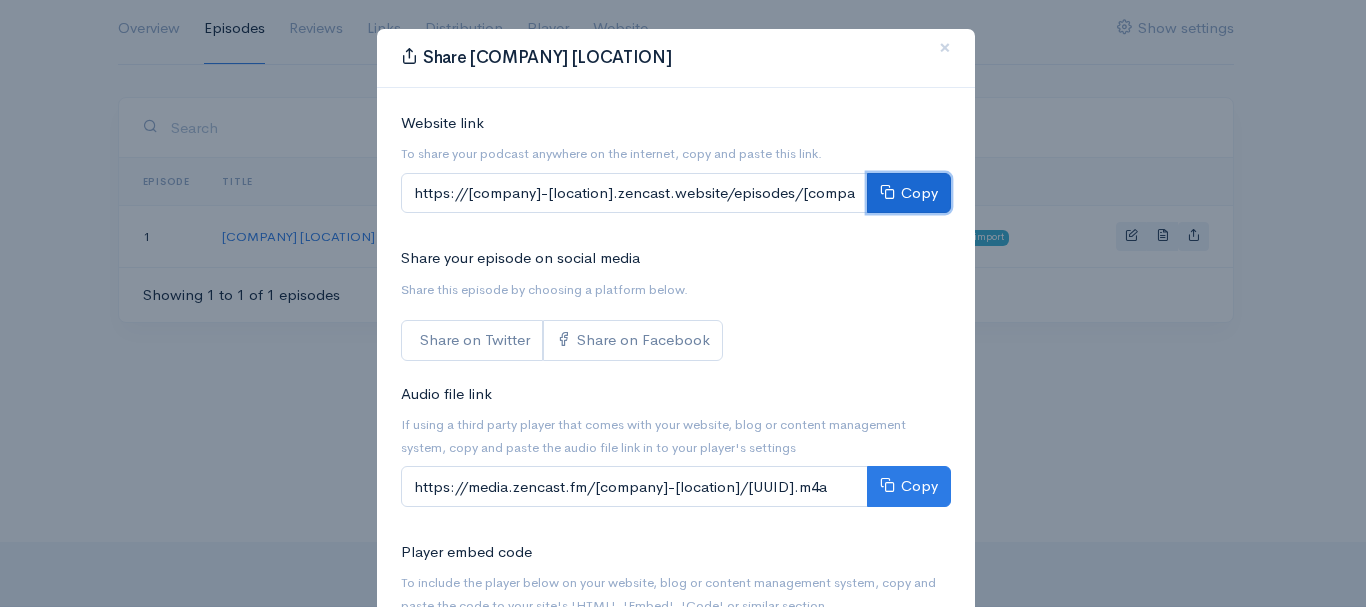 click on "Copy" at bounding box center (909, 193) 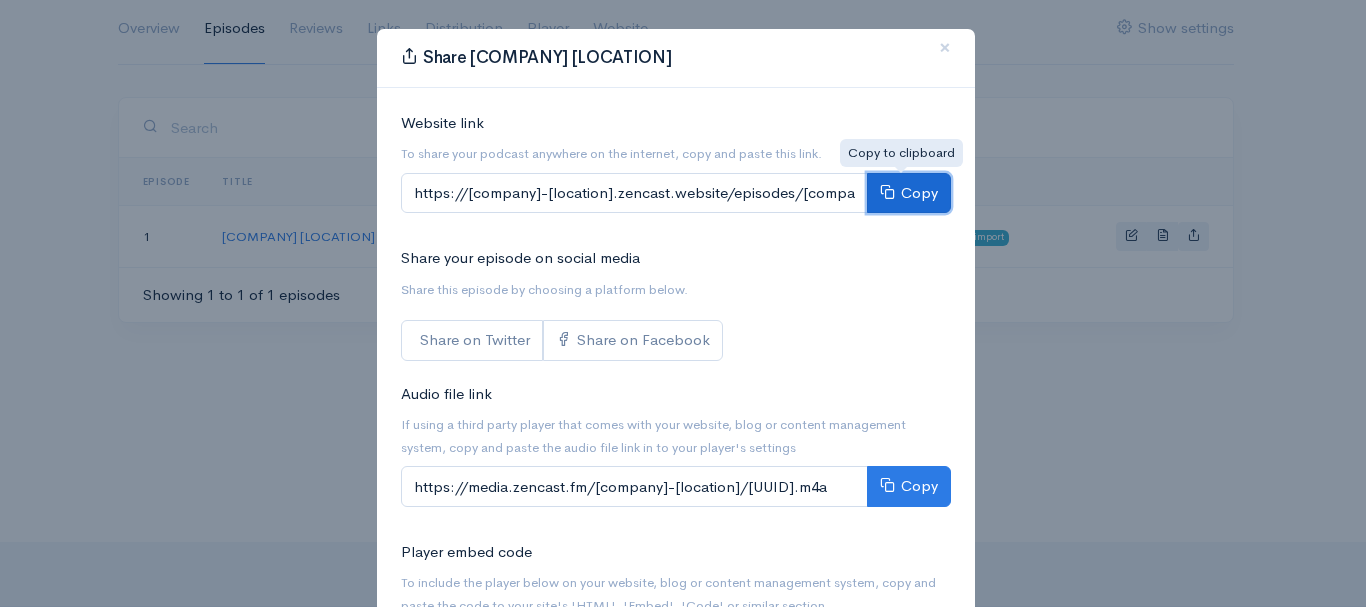 click on "Copy" at bounding box center (909, 193) 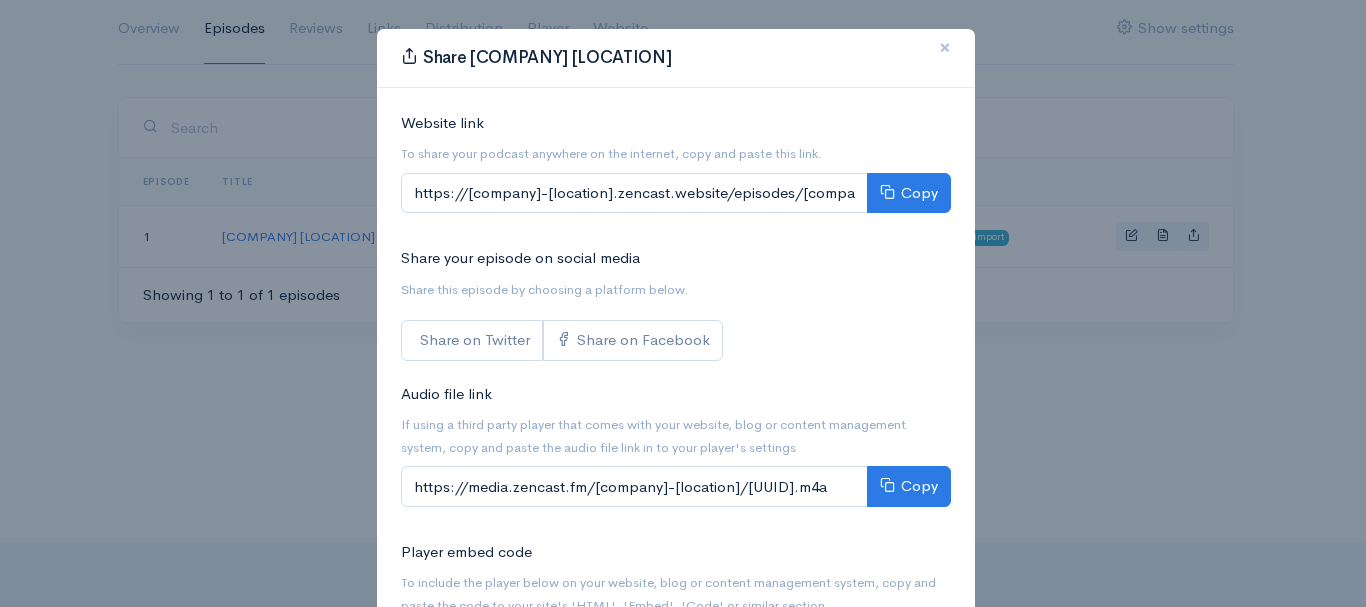 click on "×" at bounding box center (945, 47) 